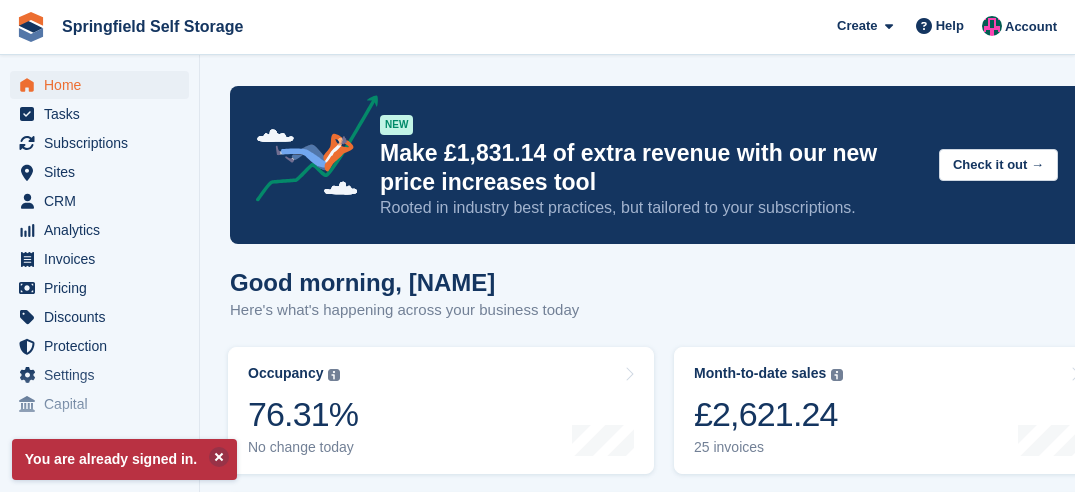 scroll, scrollTop: 0, scrollLeft: 0, axis: both 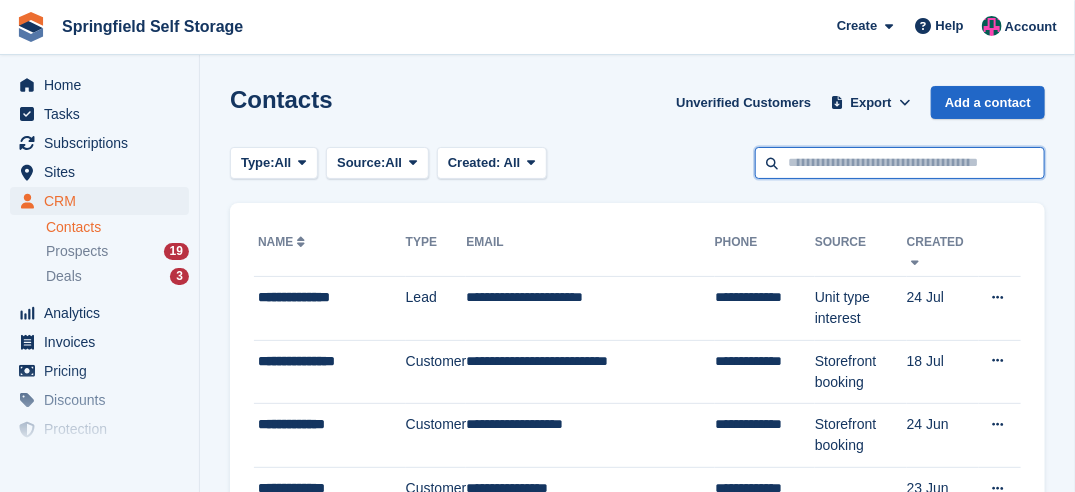 drag, startPoint x: 832, startPoint y: 164, endPoint x: 822, endPoint y: 167, distance: 10.440307 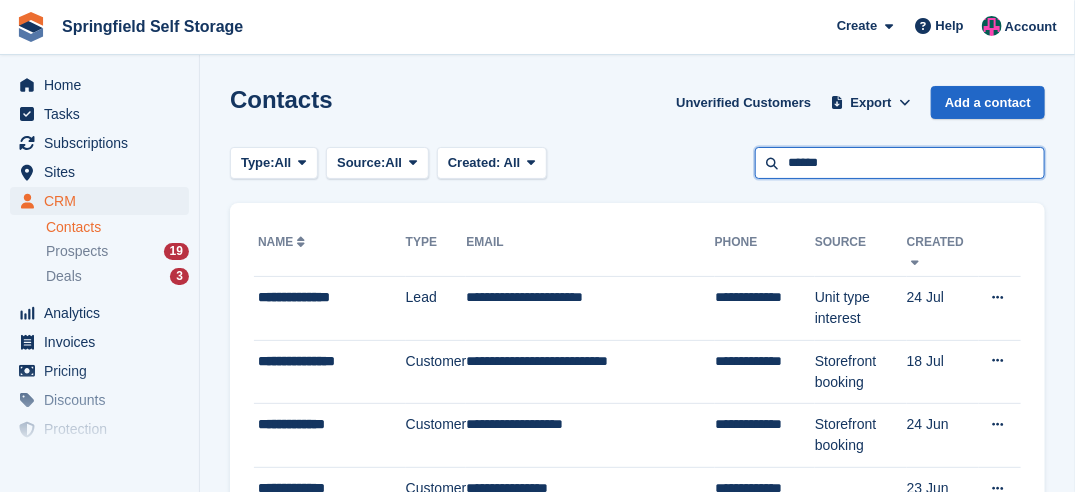 type on "******" 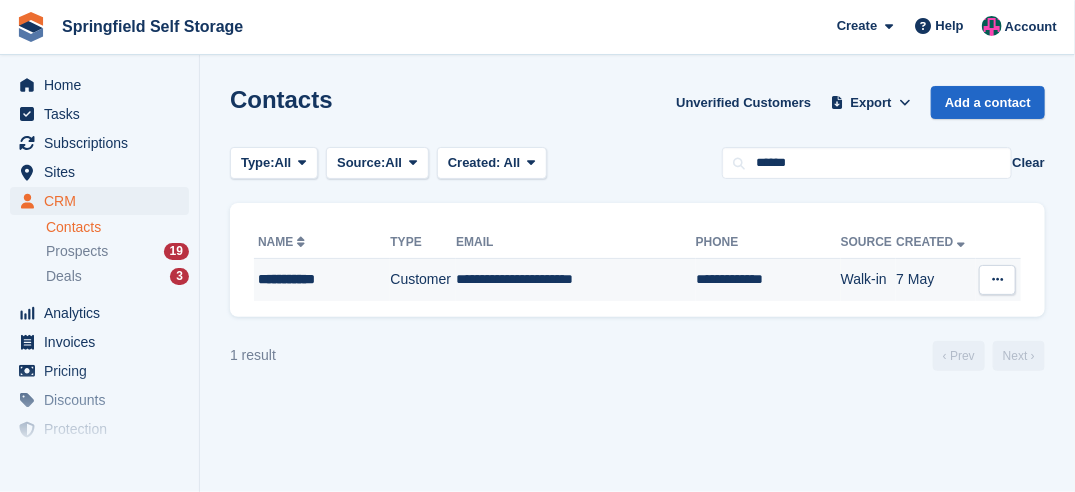 click on "**********" at bounding box center (319, 279) 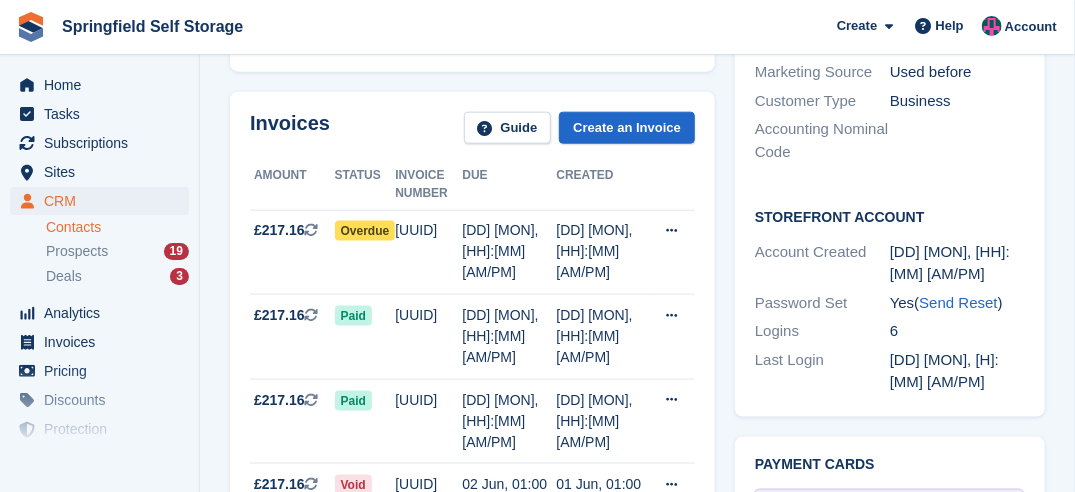 scroll, scrollTop: 600, scrollLeft: 0, axis: vertical 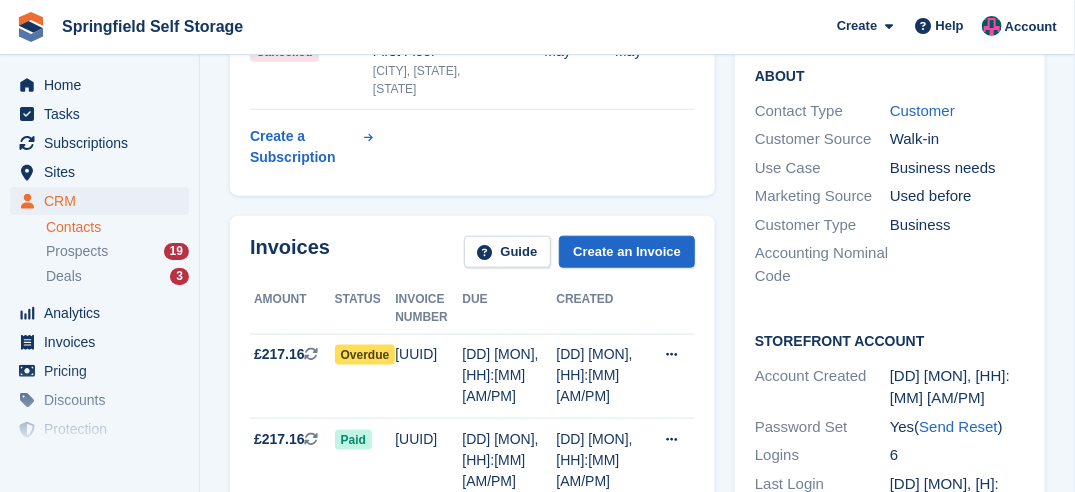click on "Contacts" at bounding box center (117, 227) 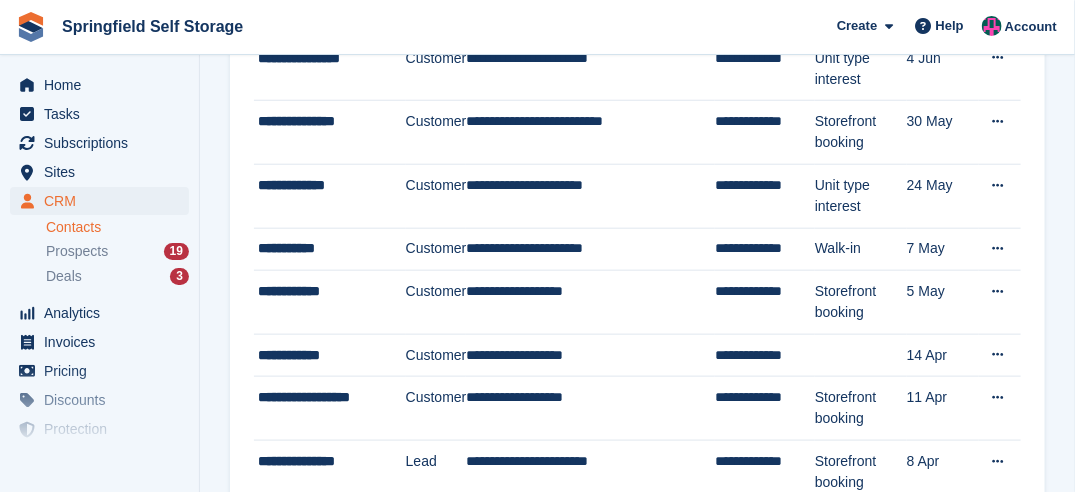 scroll, scrollTop: 0, scrollLeft: 0, axis: both 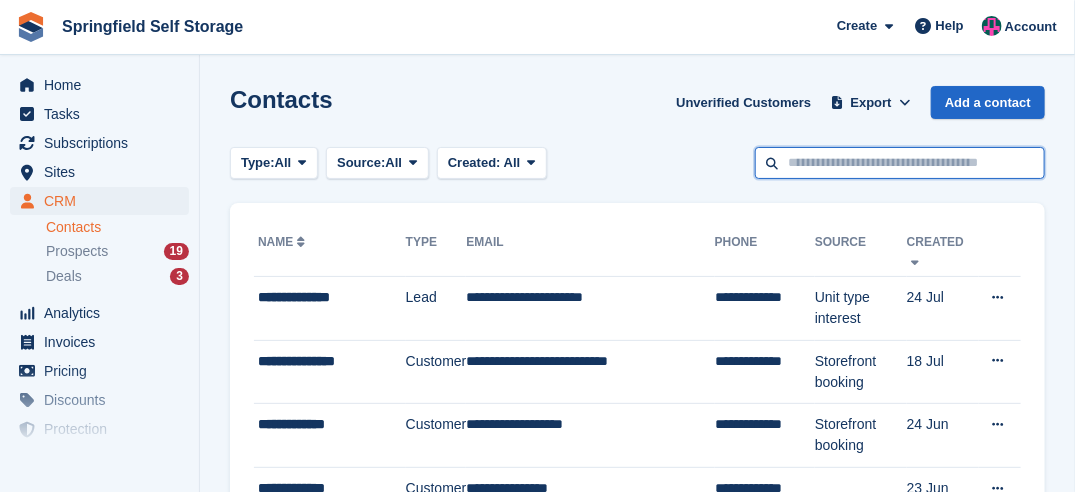 click at bounding box center (900, 163) 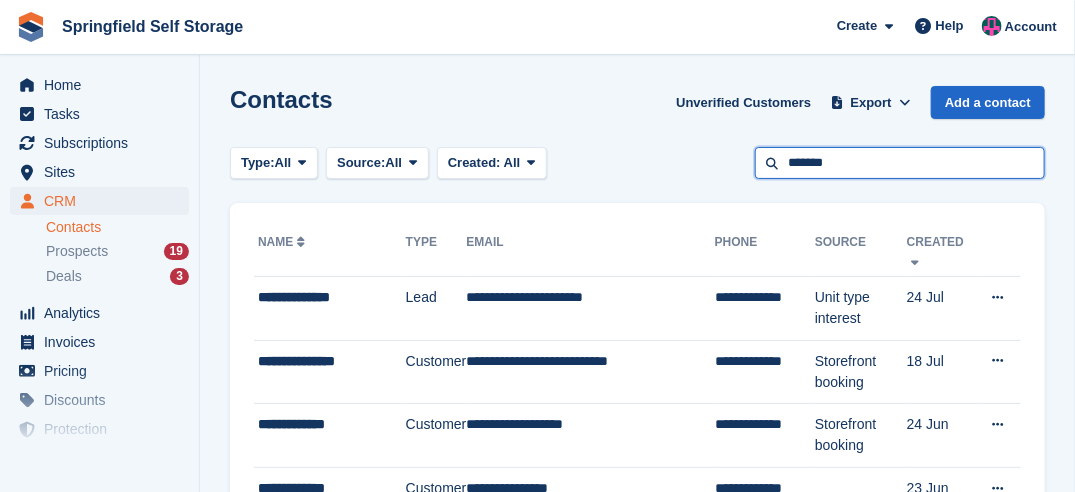 type on "*******" 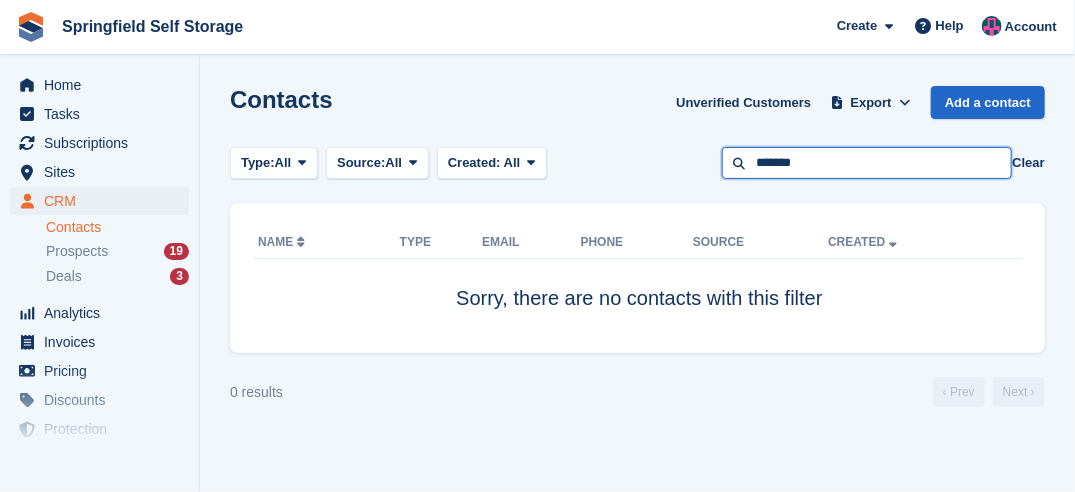 drag, startPoint x: 846, startPoint y: 161, endPoint x: 685, endPoint y: 164, distance: 161.02795 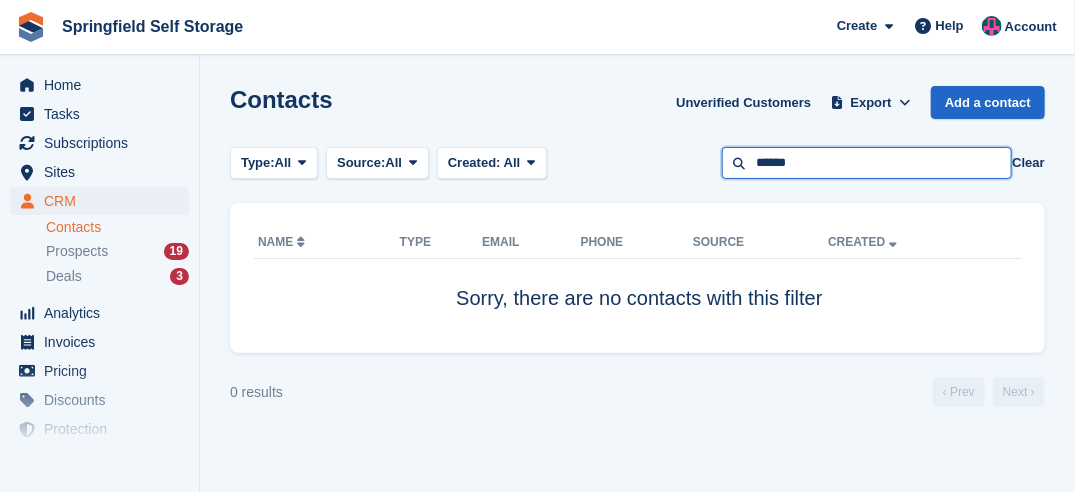 type on "******" 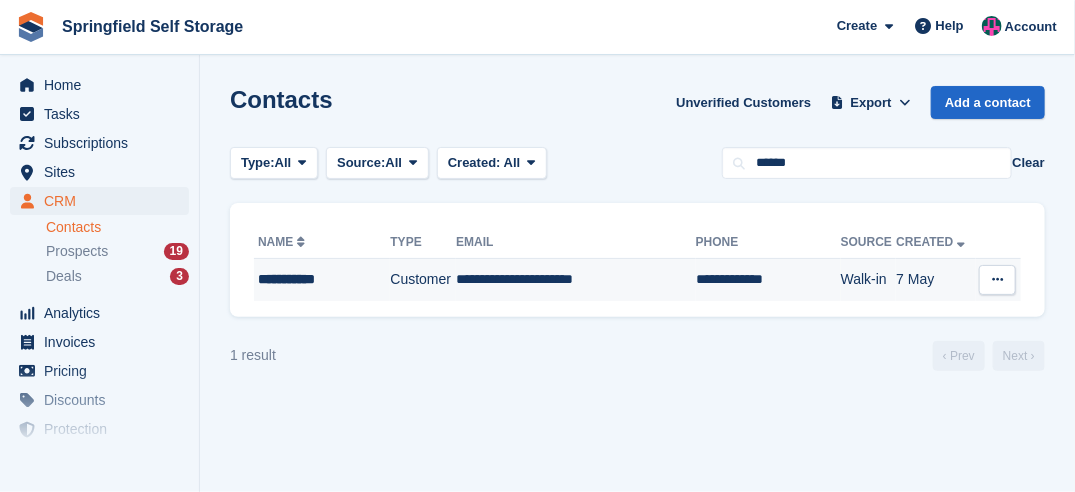 click on "Customer" at bounding box center [423, 280] 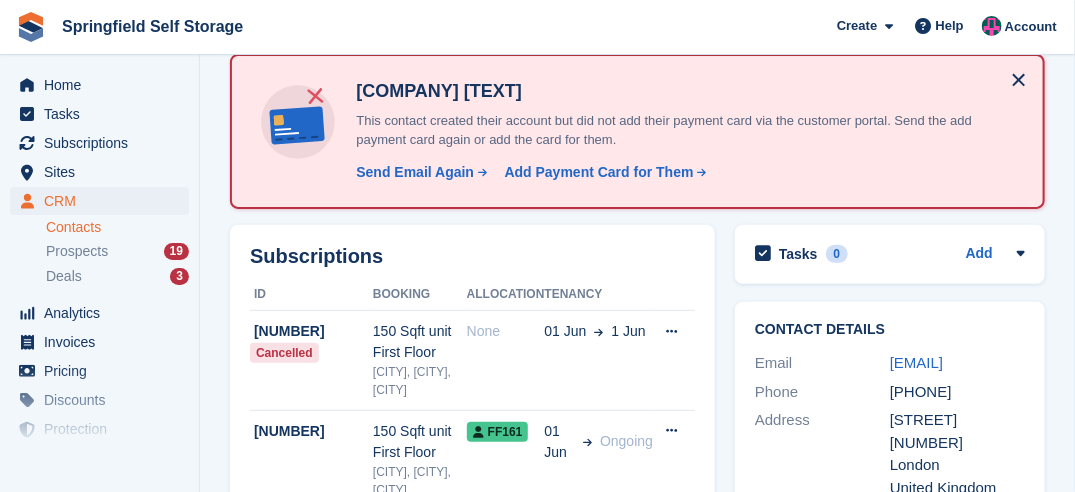 scroll, scrollTop: 0, scrollLeft: 0, axis: both 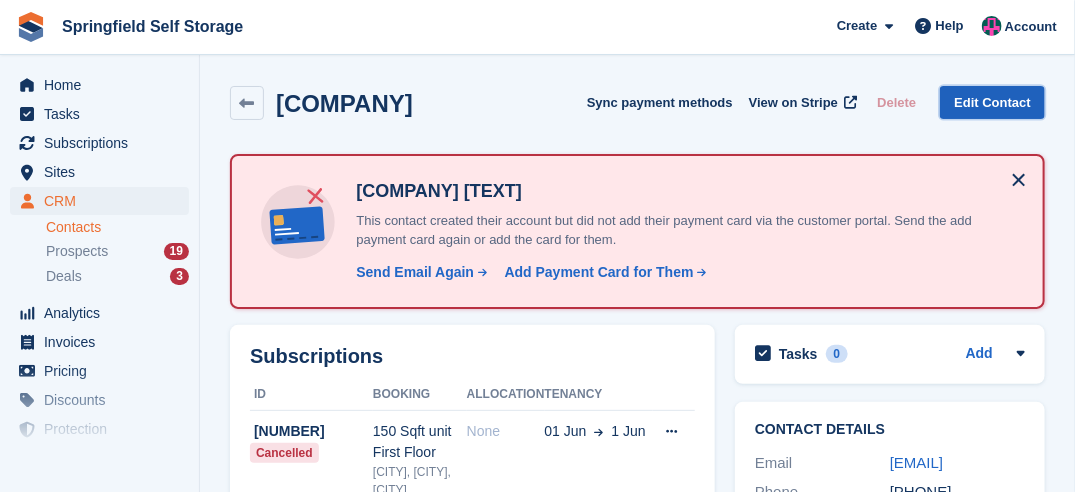 click on "Edit Contact" at bounding box center (992, 102) 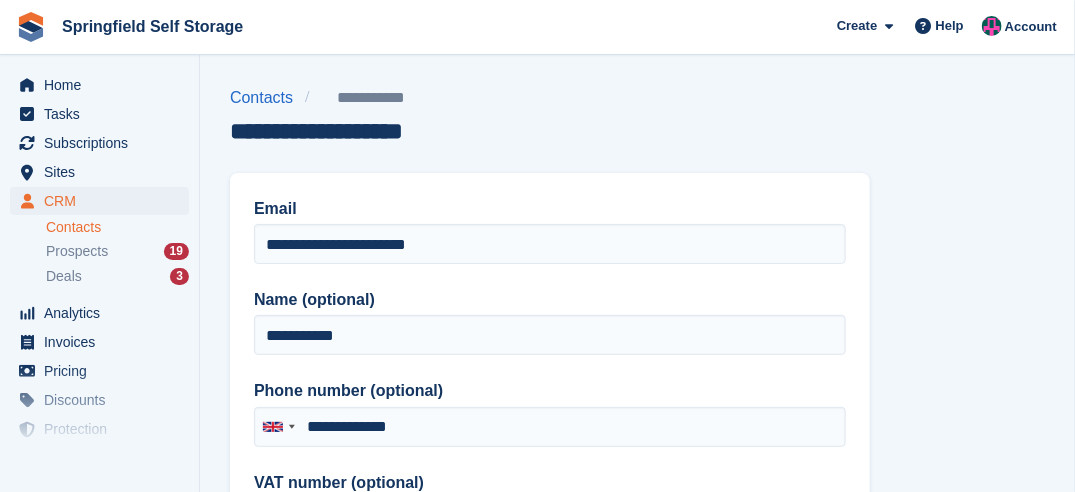 type on "**********" 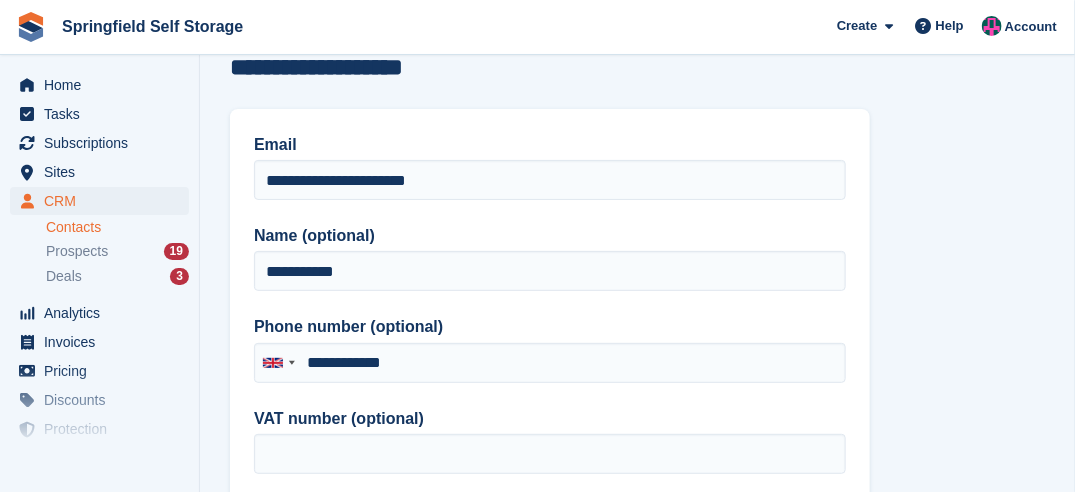 scroll, scrollTop: 100, scrollLeft: 0, axis: vertical 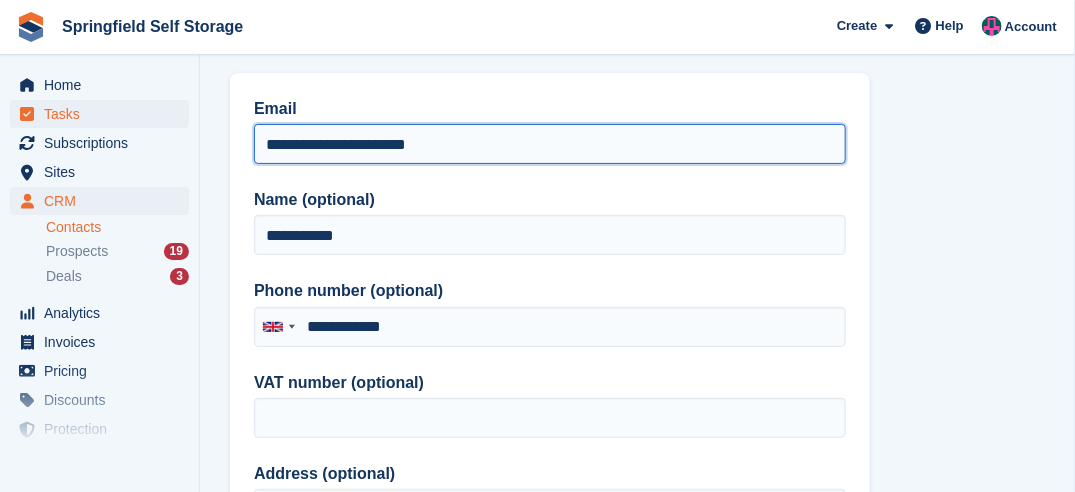 drag, startPoint x: 480, startPoint y: 138, endPoint x: 173, endPoint y: 121, distance: 307.47034 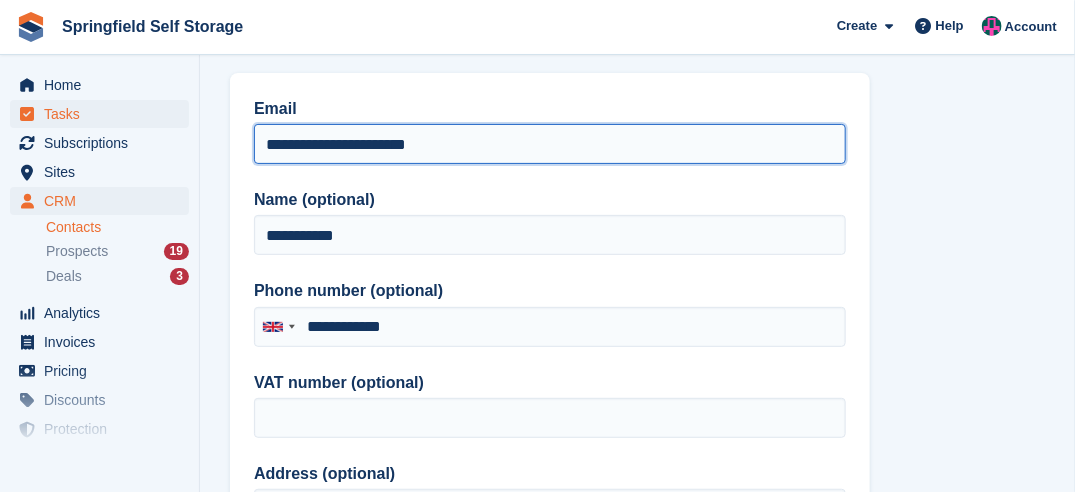 click on "Home
Tasks
Subscriptions
Subscriptions
Subscriptions
Contracts
Price increases
NEW
Contracts
Price increases
NEW
Sites
Sites
Sites
North Cardiff, Caerphilly, RCT" at bounding box center (537, 752) 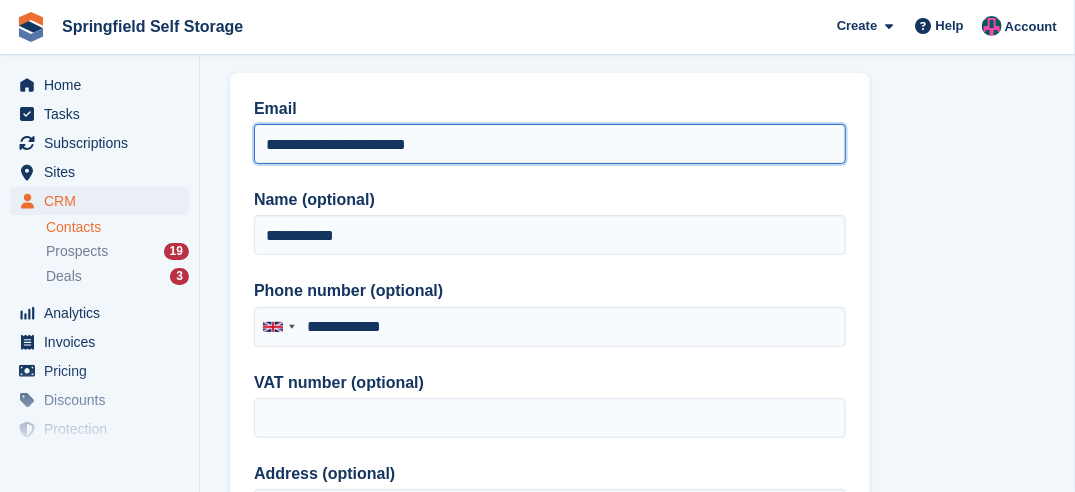paste 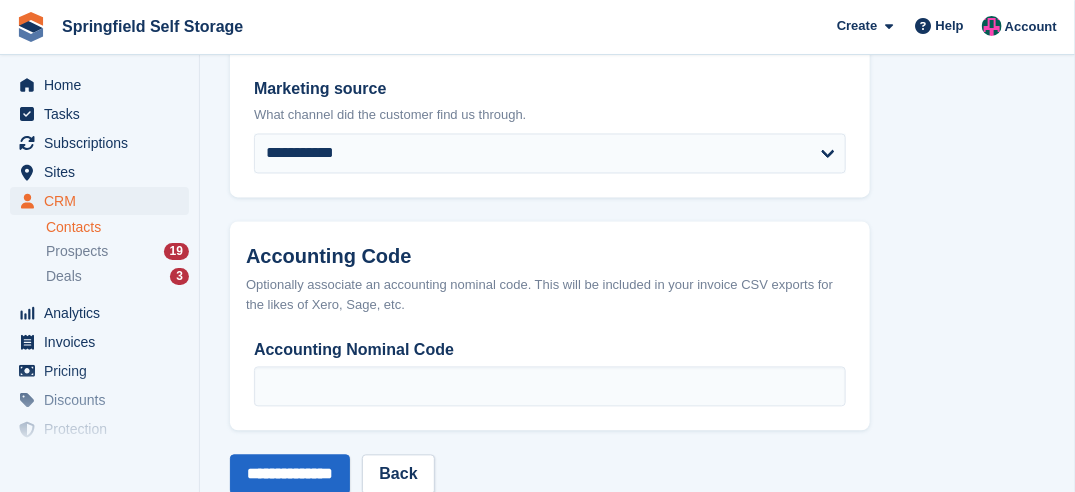 scroll, scrollTop: 1211, scrollLeft: 0, axis: vertical 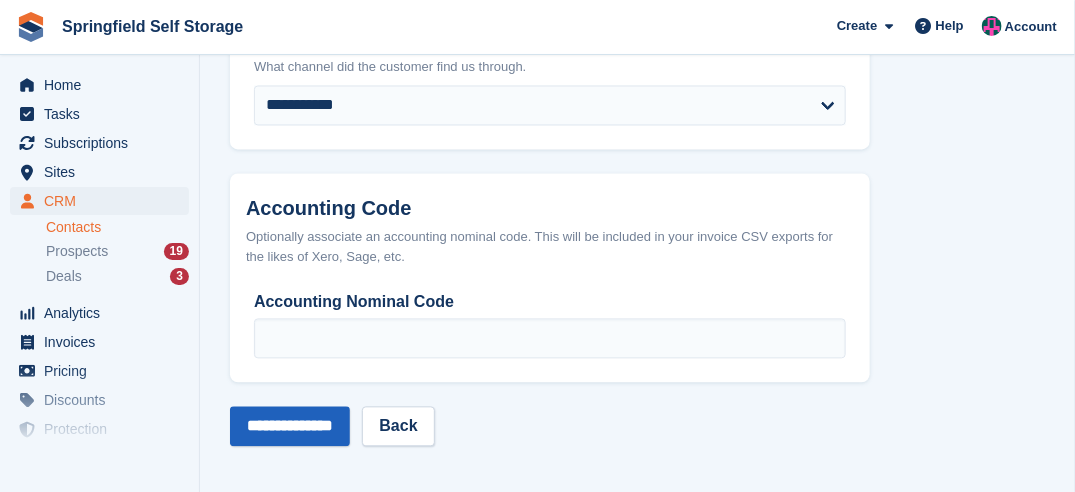 type on "**********" 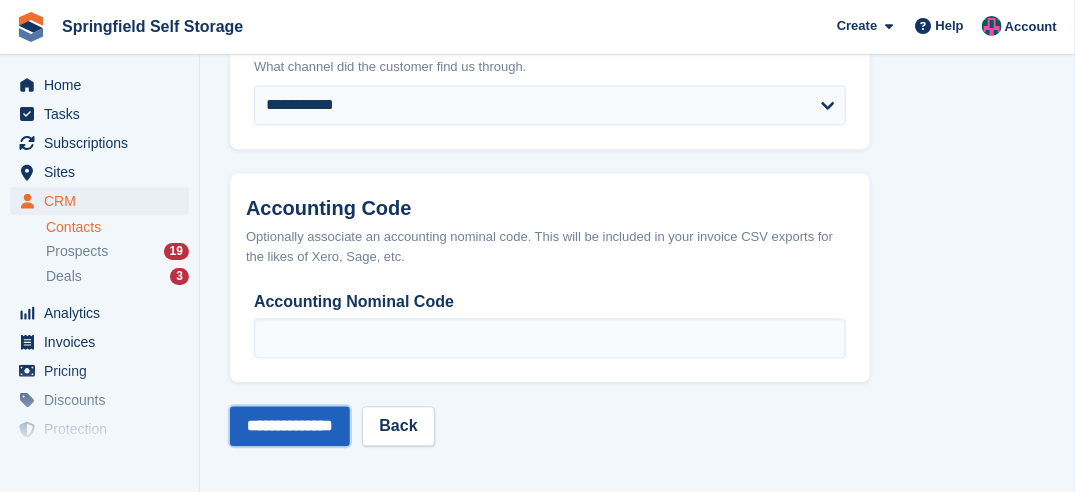 click on "**********" at bounding box center (290, 427) 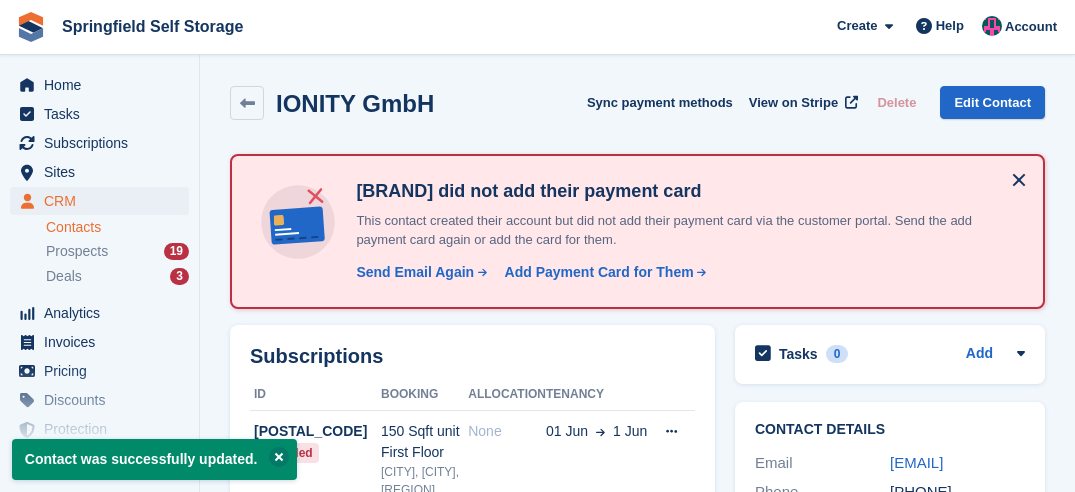 scroll, scrollTop: 0, scrollLeft: 0, axis: both 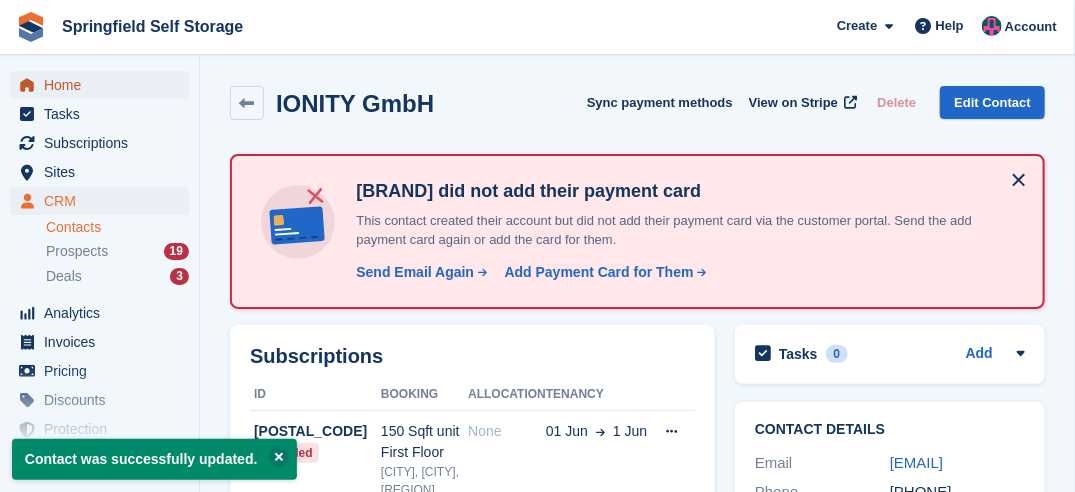 click on "Home" at bounding box center [104, 85] 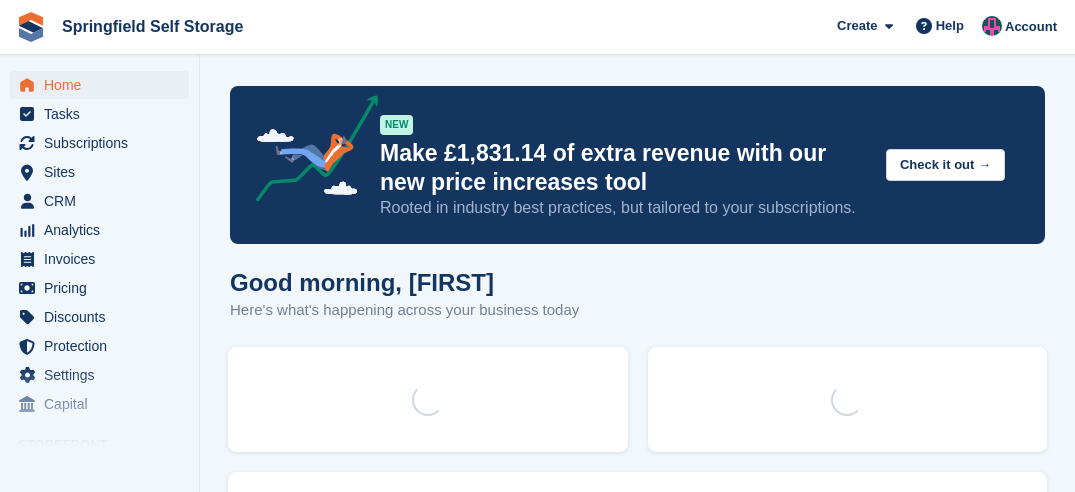 scroll, scrollTop: 0, scrollLeft: 0, axis: both 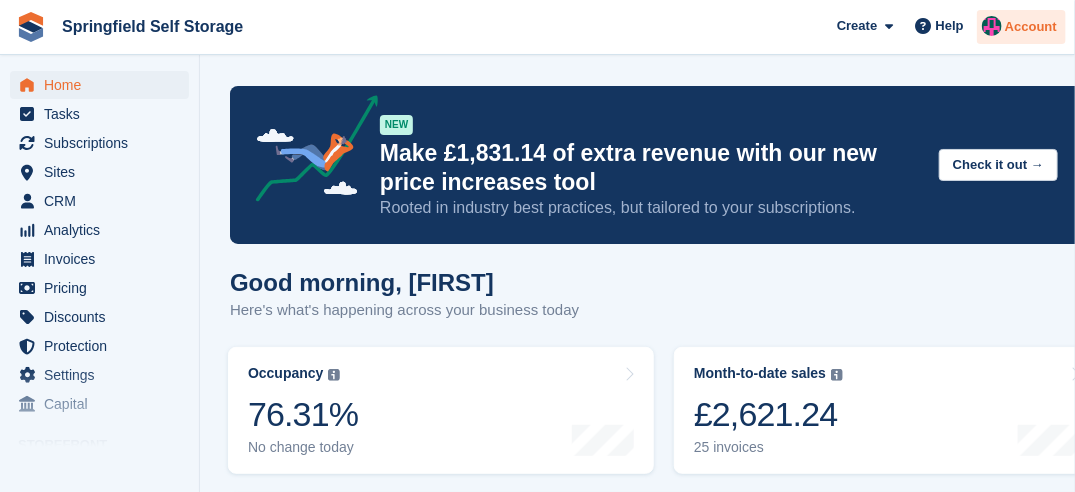 drag, startPoint x: 1028, startPoint y: 21, endPoint x: 1008, endPoint y: 37, distance: 25.612497 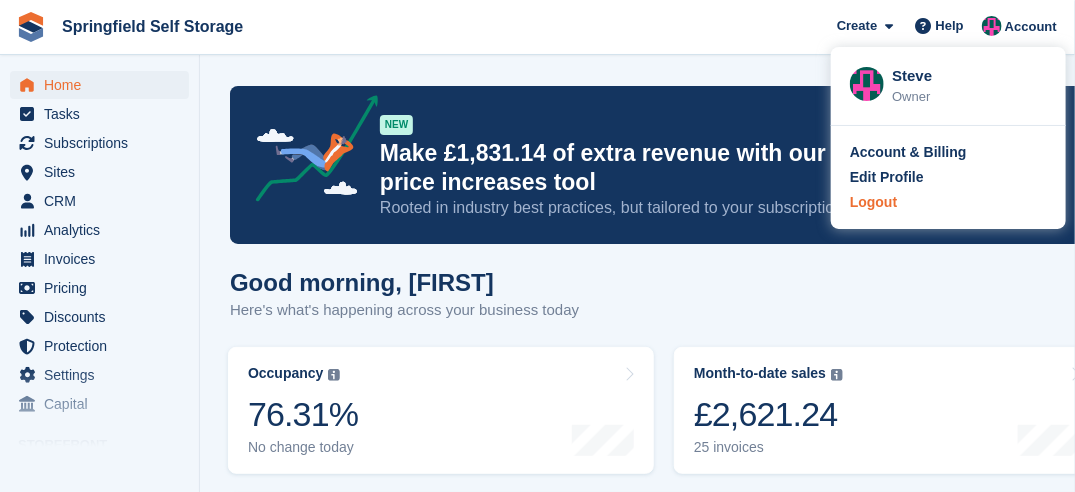 click on "Logout" at bounding box center [873, 202] 